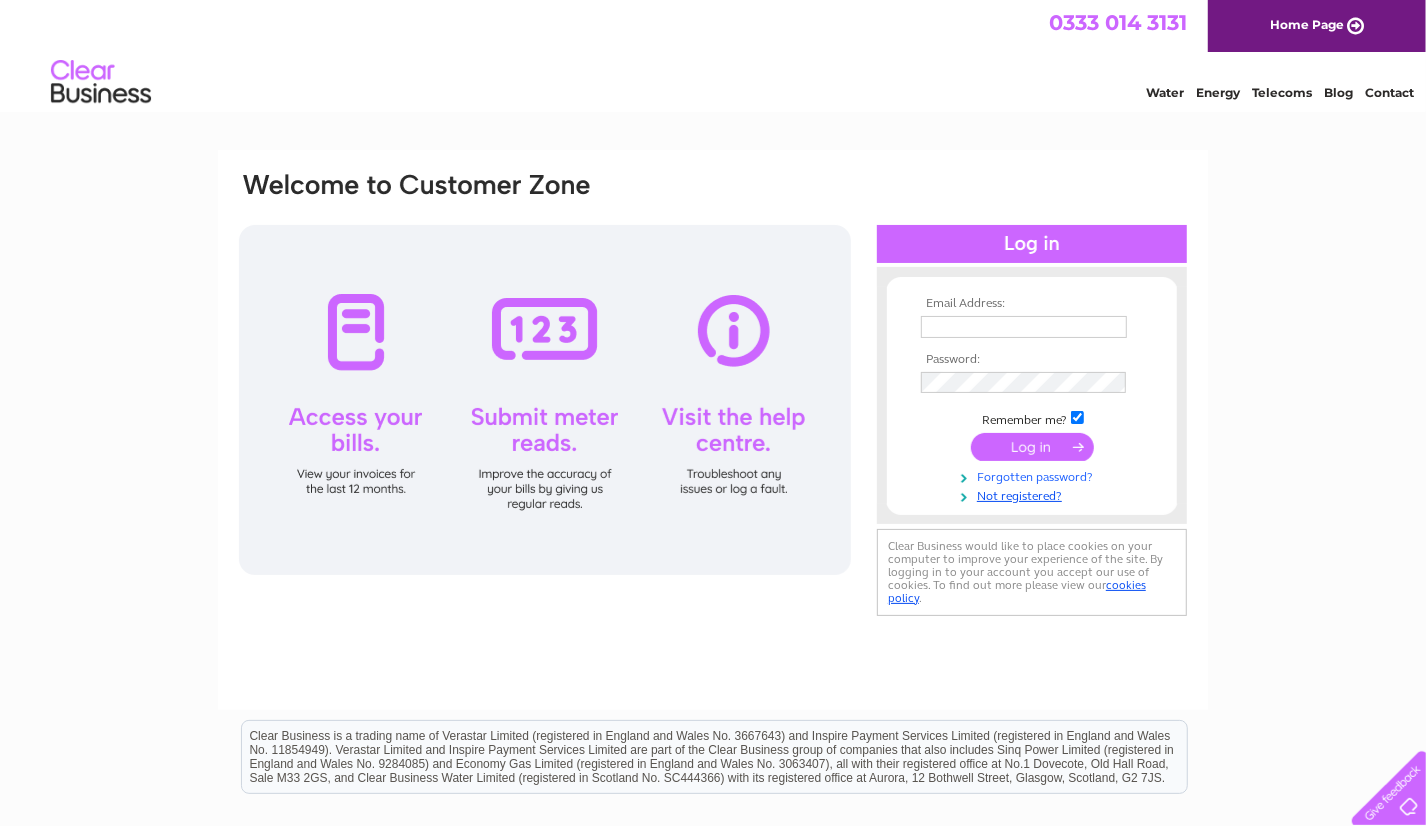 scroll, scrollTop: 0, scrollLeft: 0, axis: both 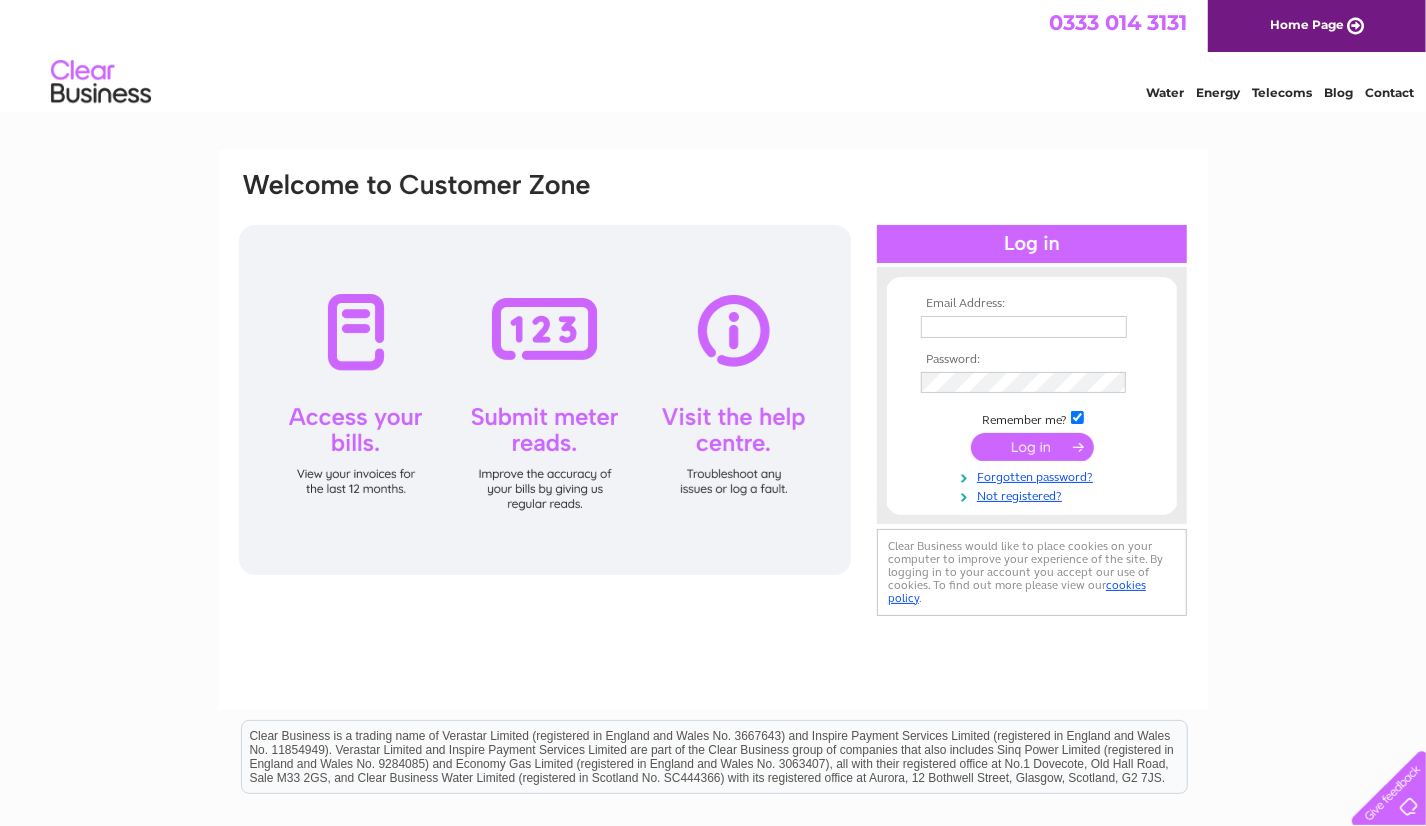 click at bounding box center [1024, 327] 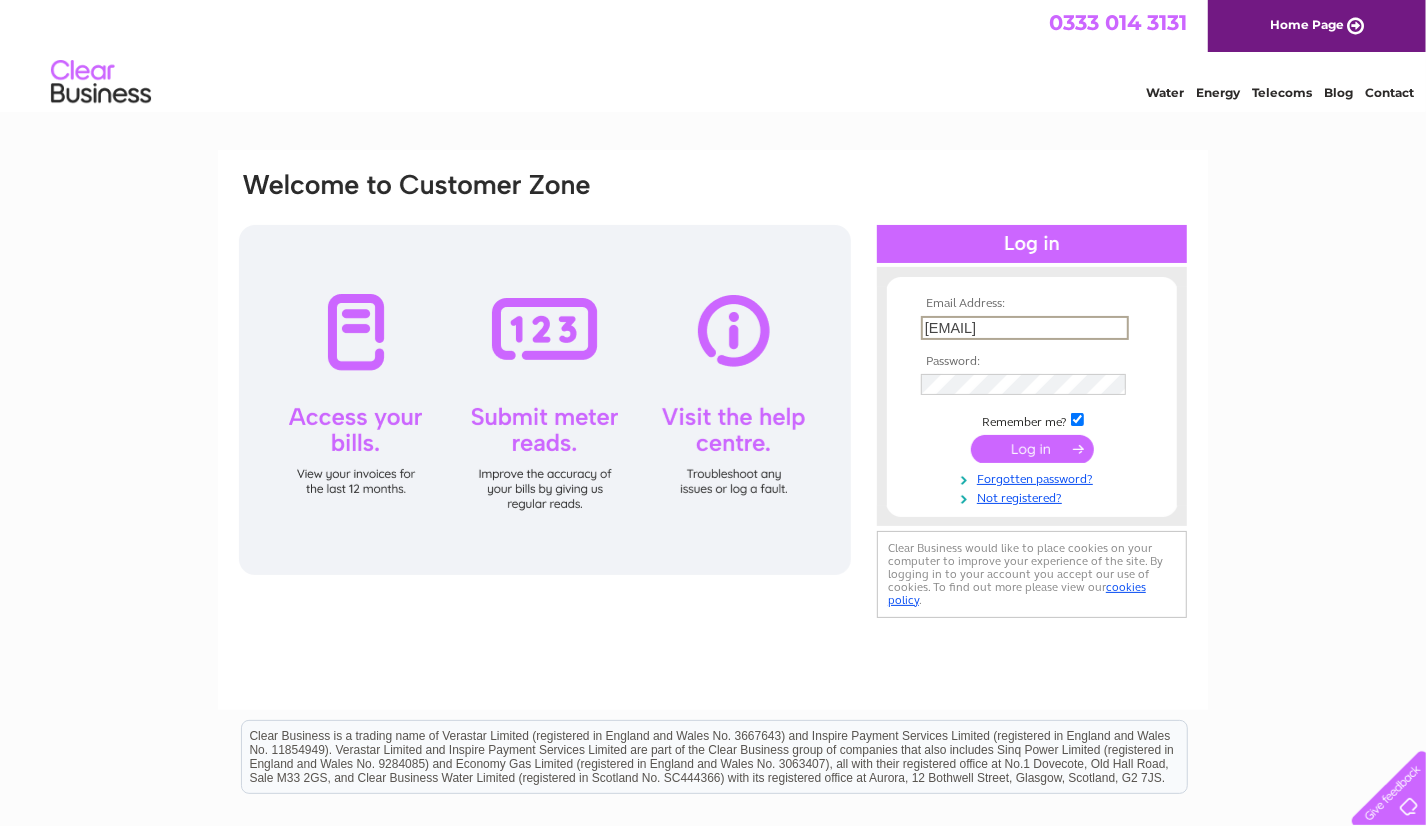 type on "harry.macrae@btinternet.com" 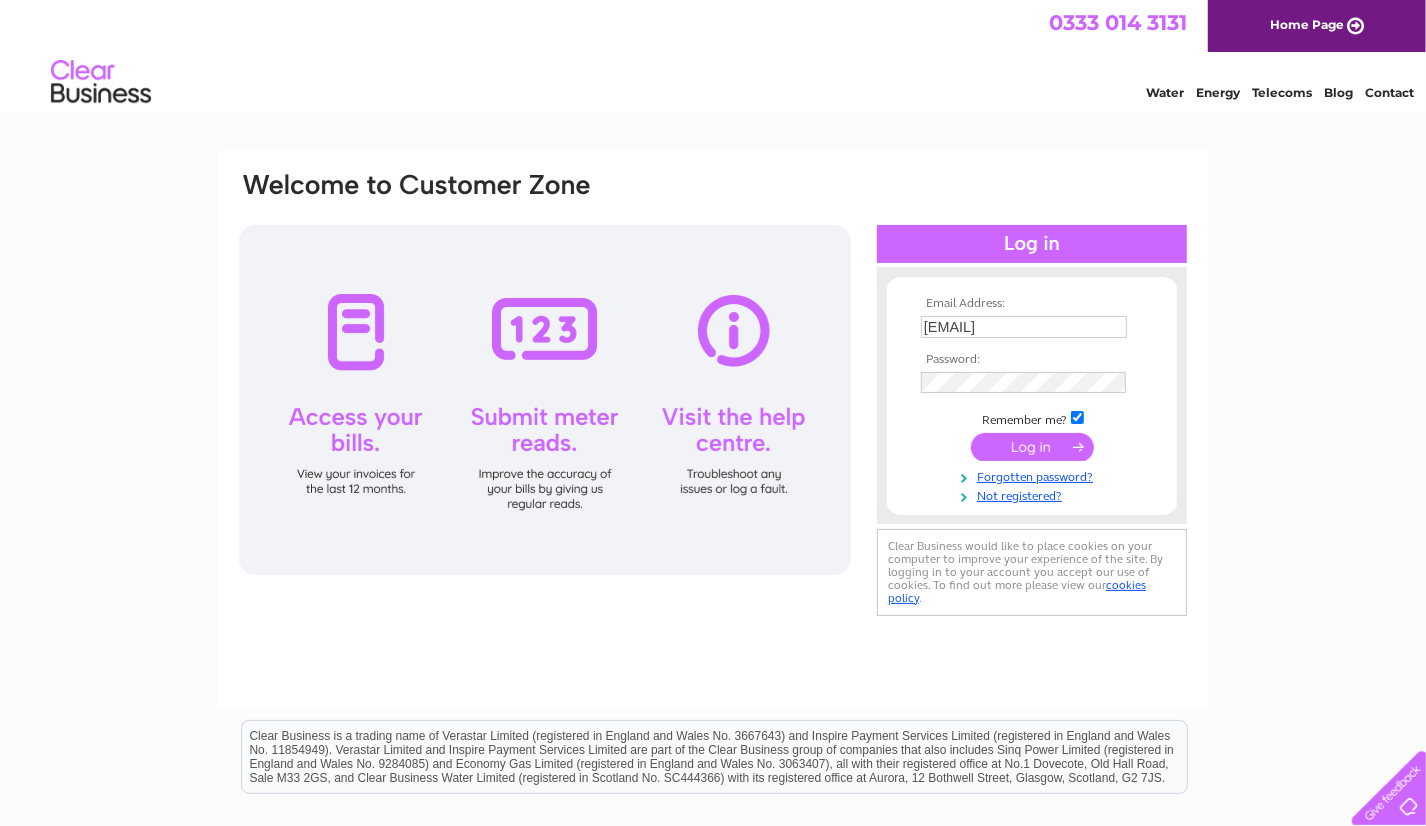 click at bounding box center [1032, 447] 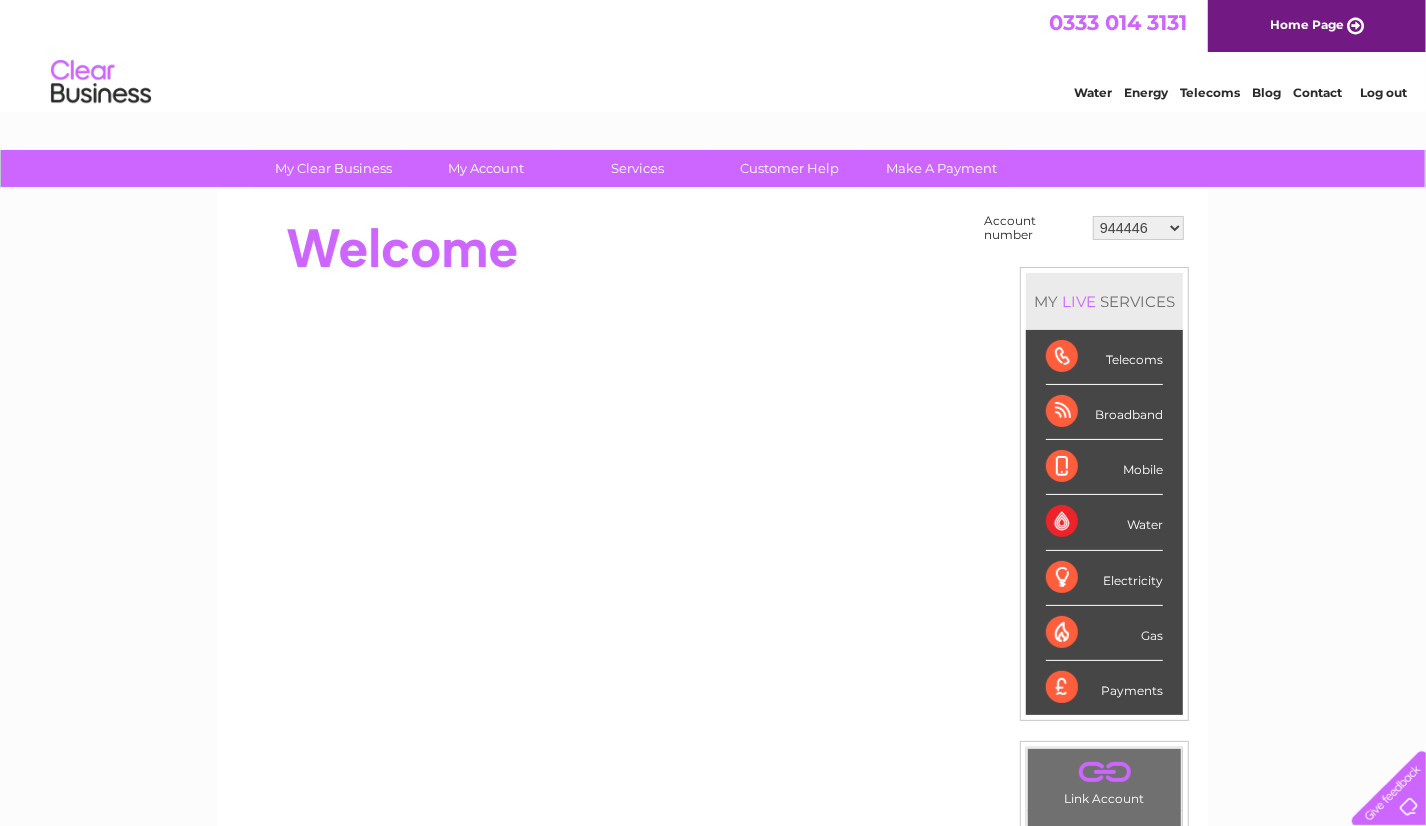 scroll, scrollTop: 0, scrollLeft: 0, axis: both 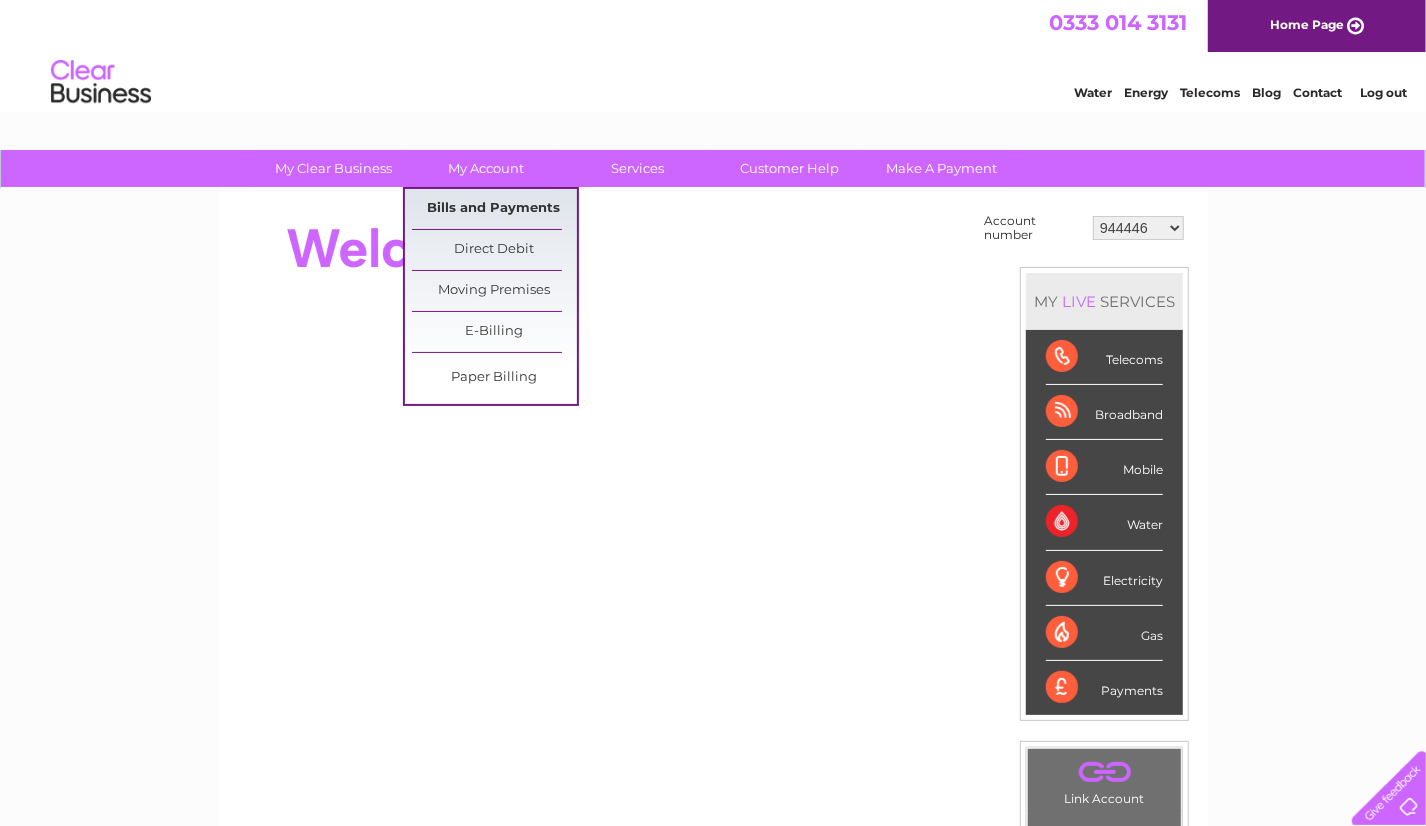 click on "Bills and Payments" at bounding box center (494, 209) 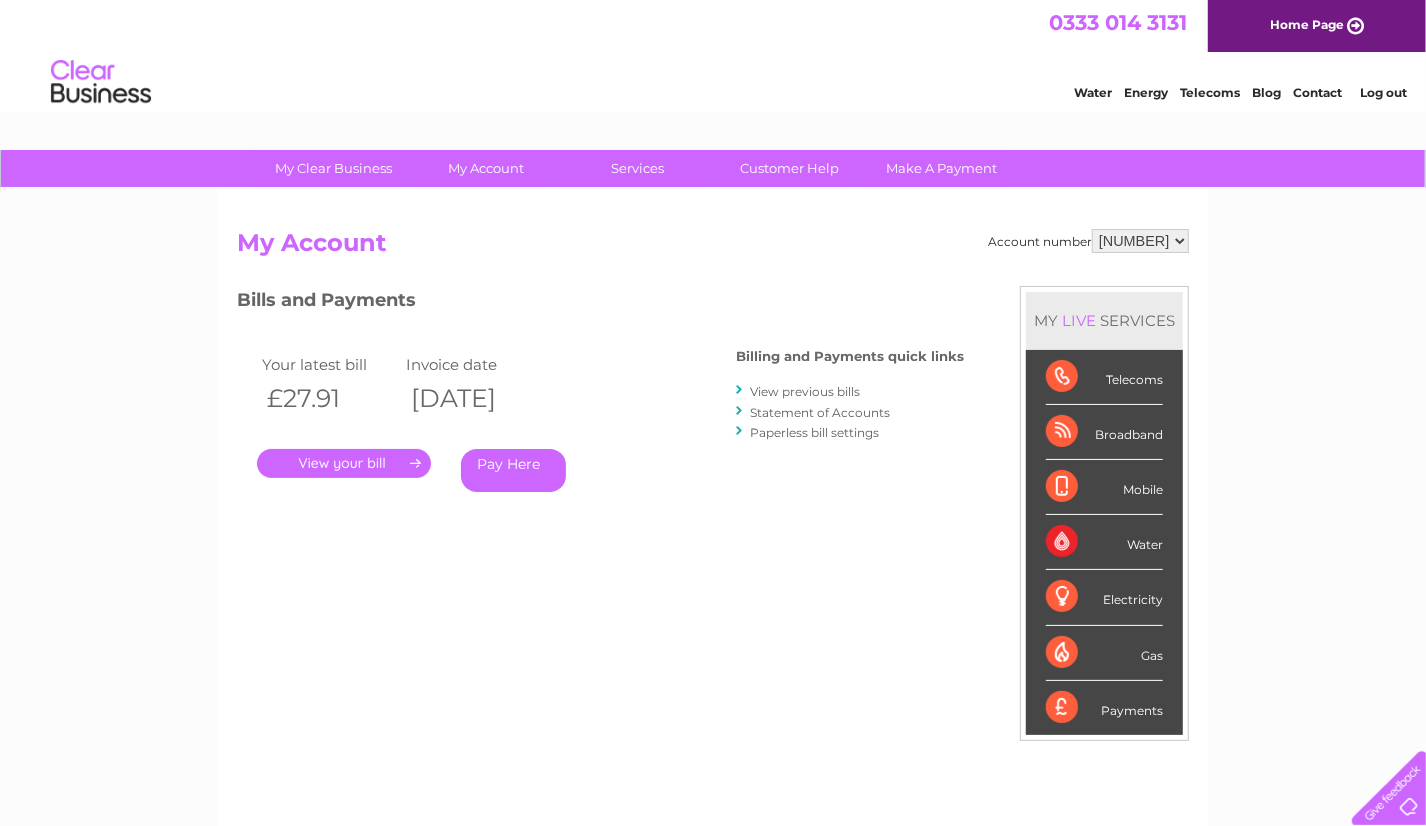 scroll, scrollTop: 0, scrollLeft: 0, axis: both 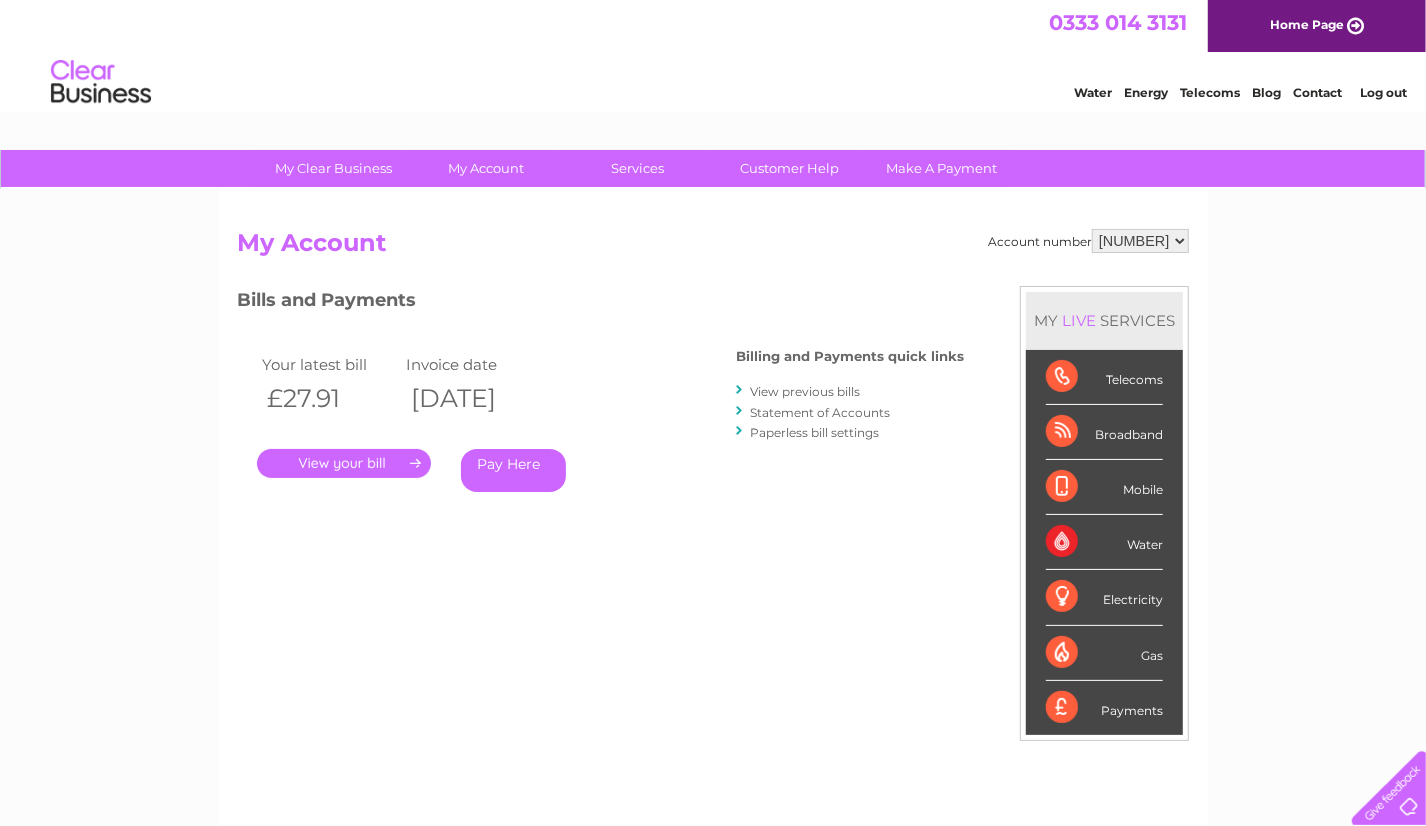 click on "." at bounding box center [344, 463] 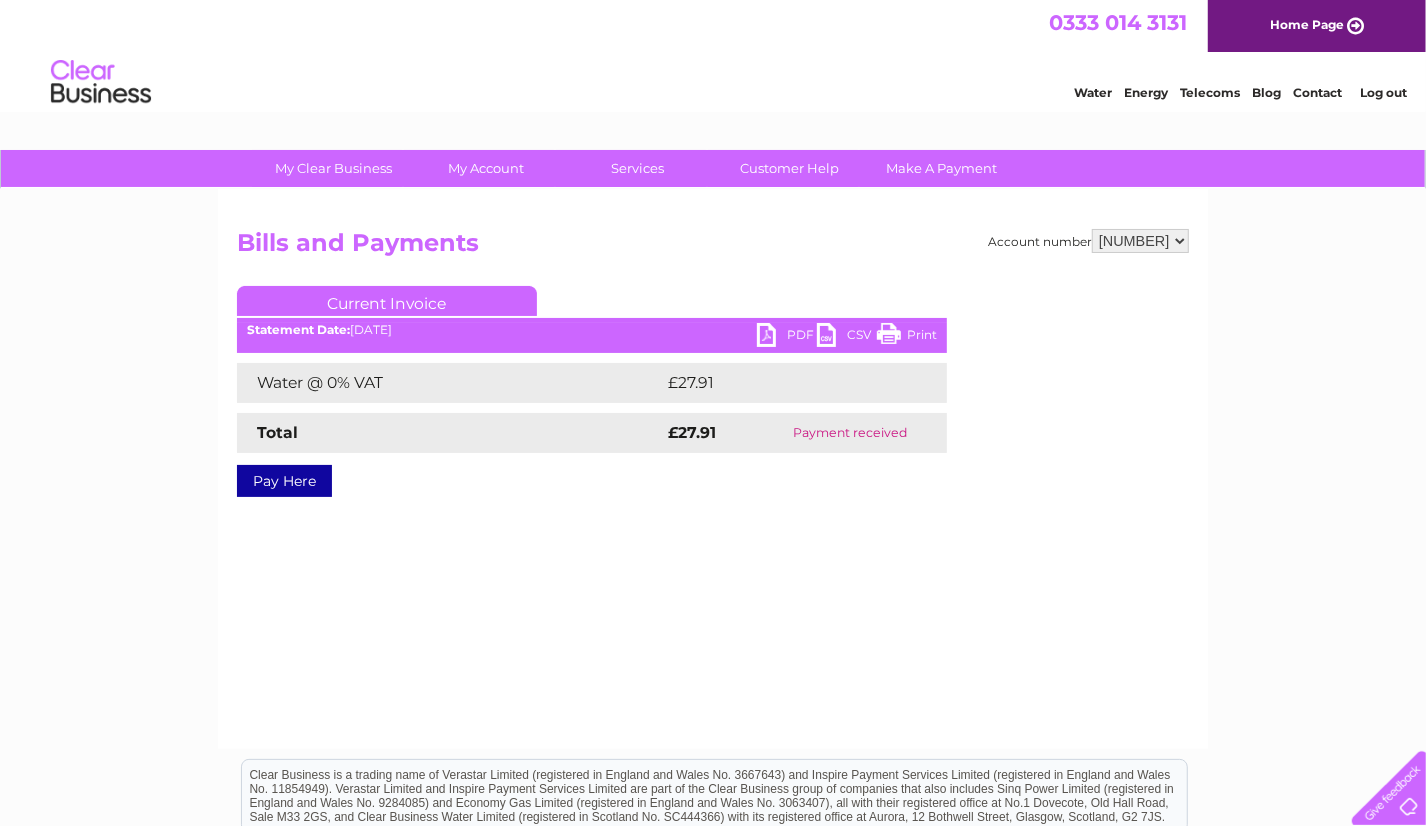 scroll, scrollTop: 0, scrollLeft: 0, axis: both 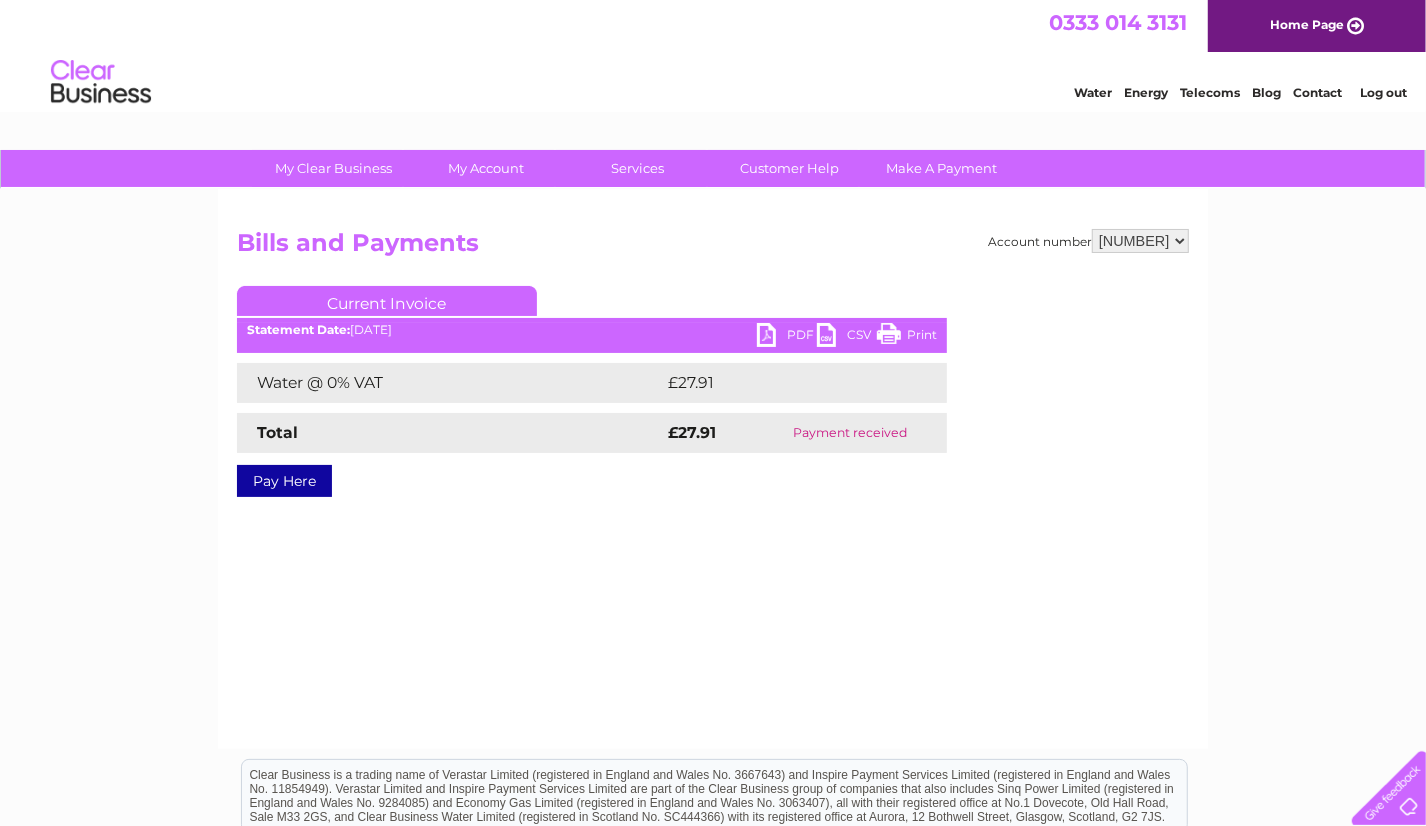 click on "CSV" at bounding box center (847, 337) 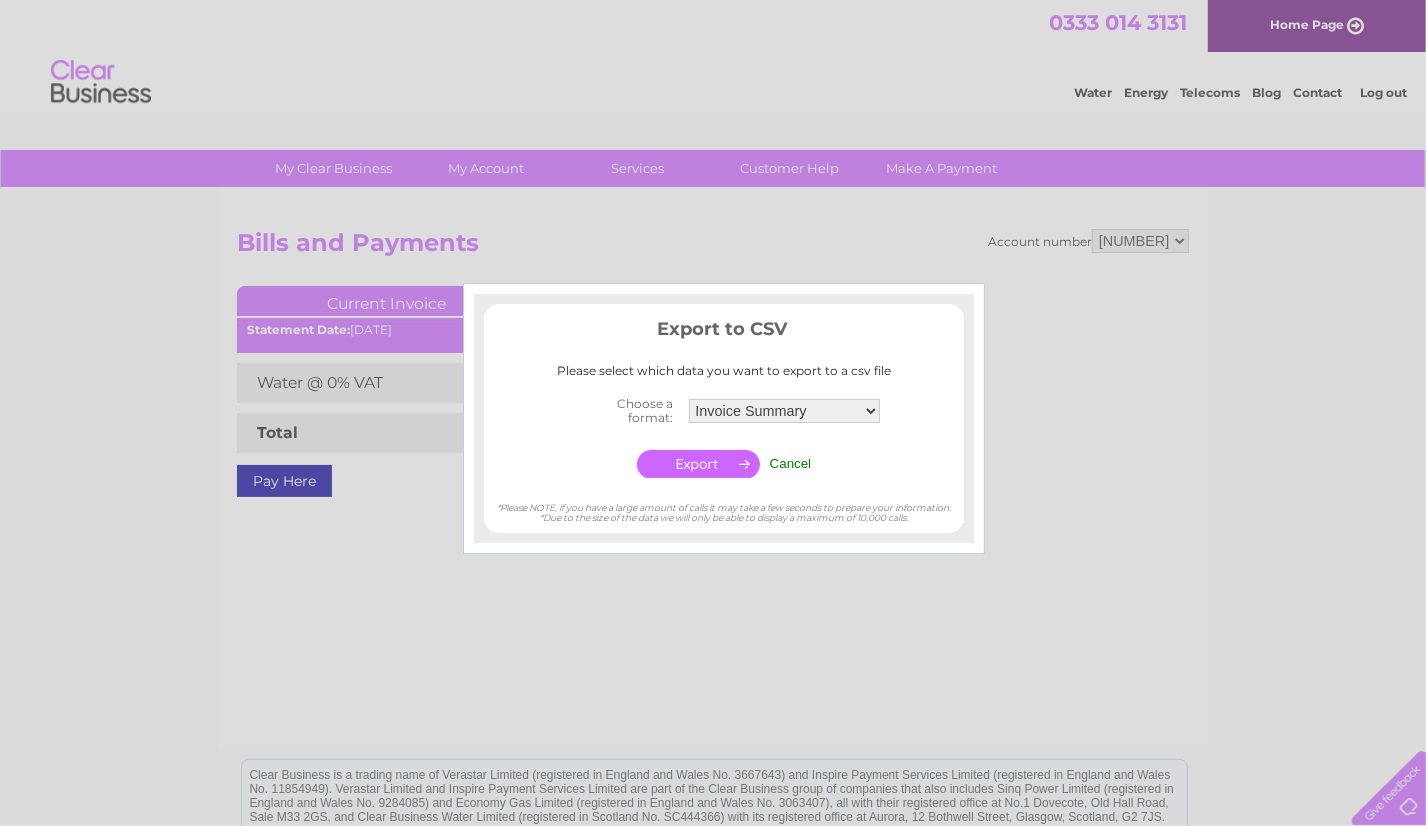 click at bounding box center [713, 413] 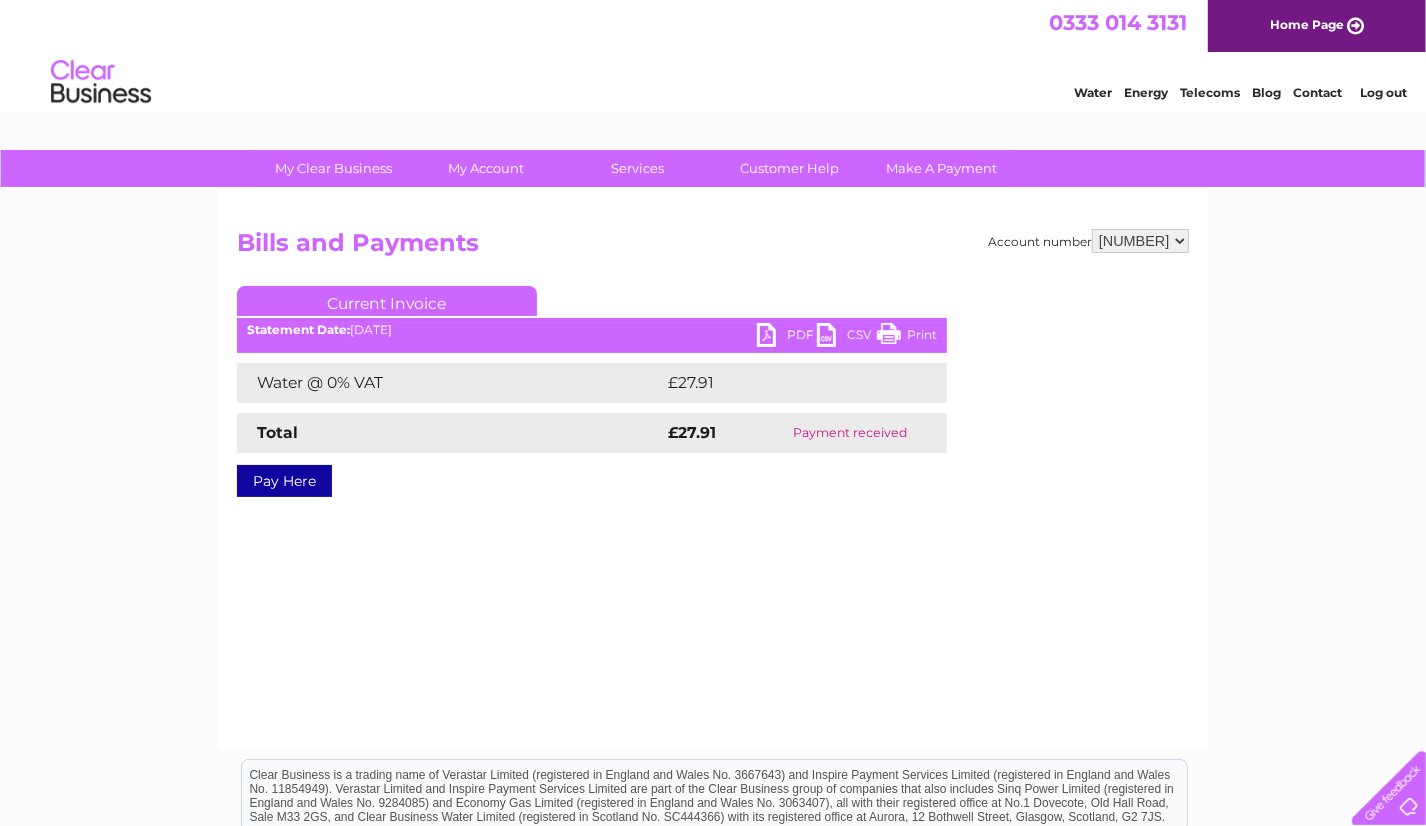 click on "PDF" at bounding box center (787, 337) 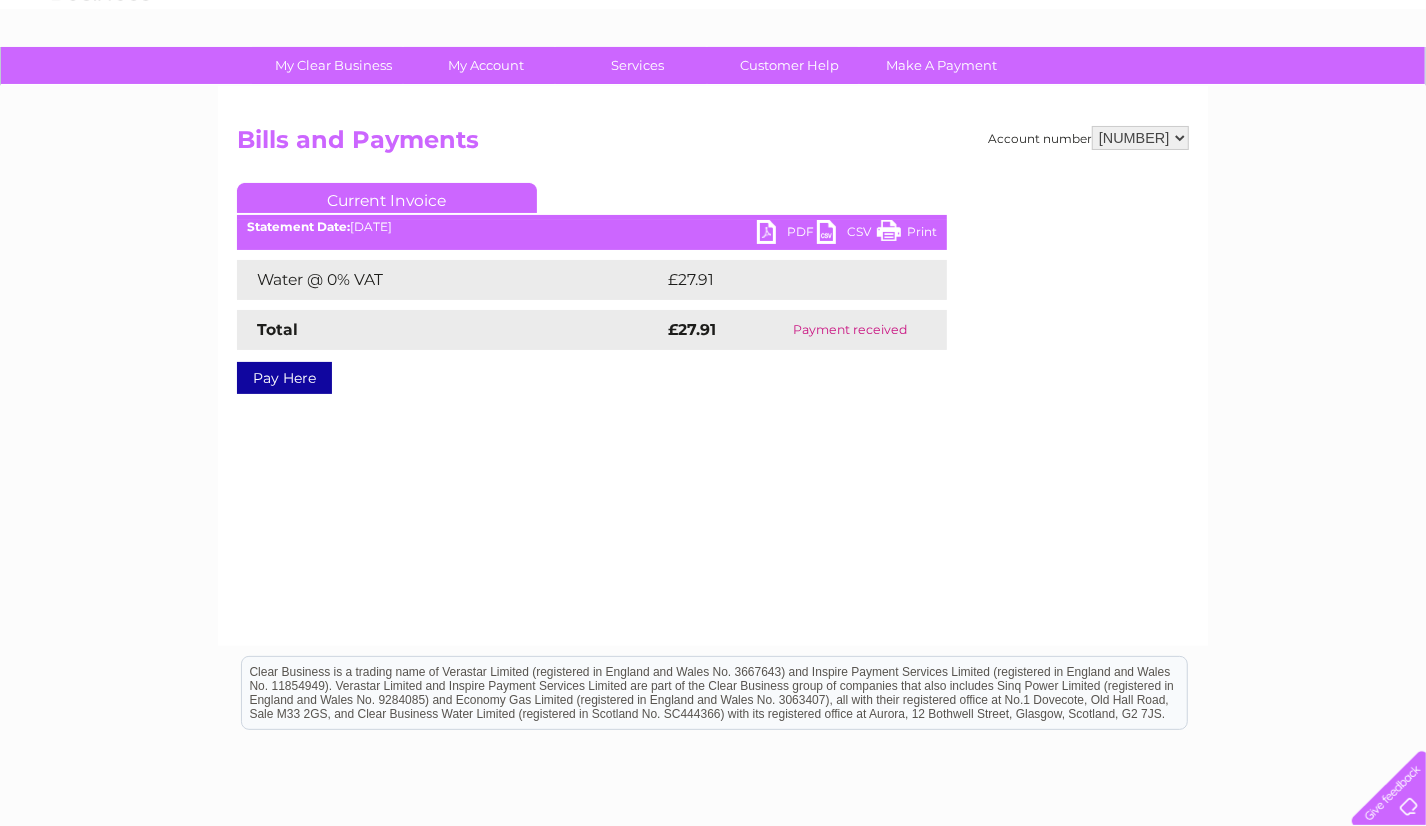 scroll, scrollTop: 0, scrollLeft: 0, axis: both 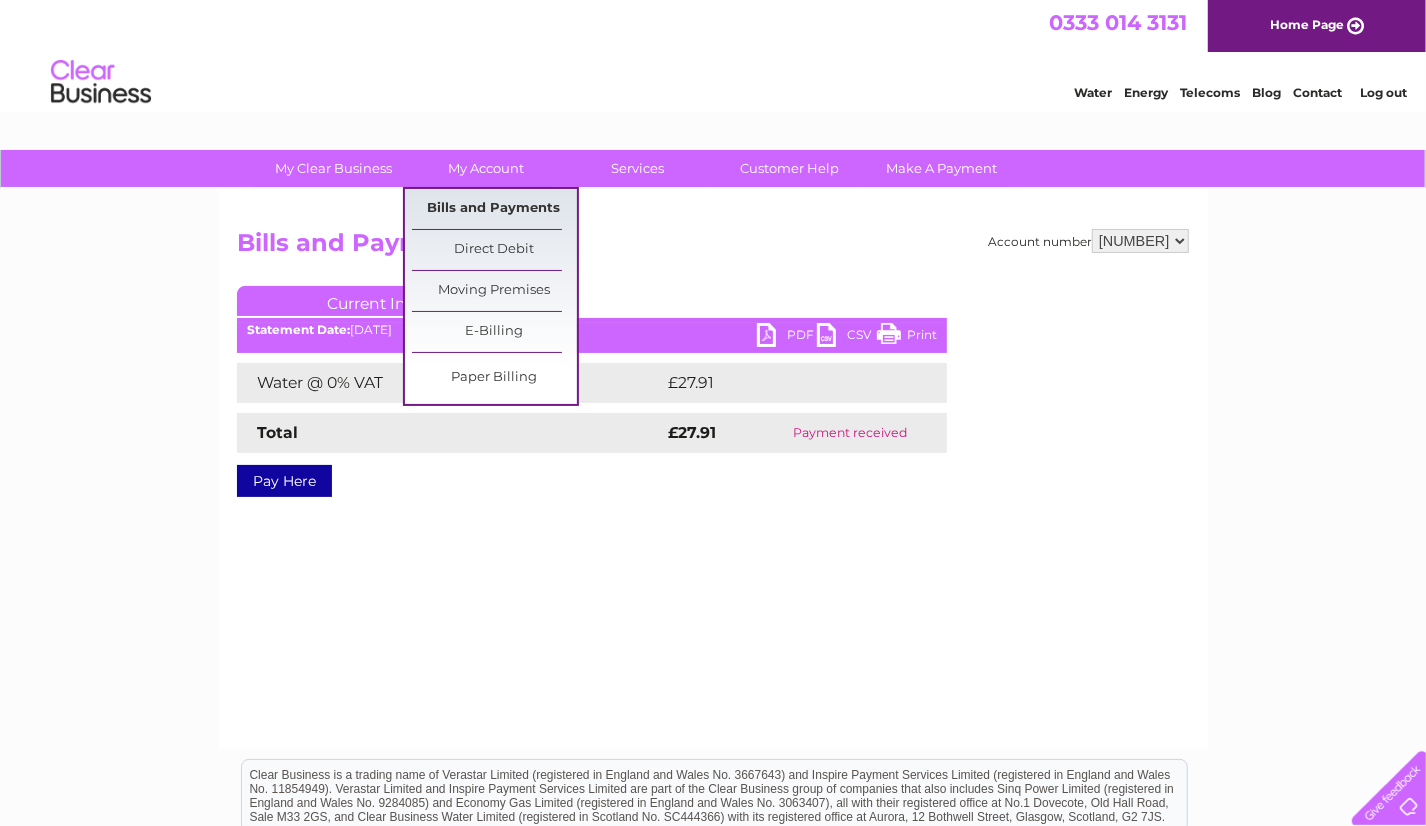 click on "Bills and Payments" at bounding box center (494, 209) 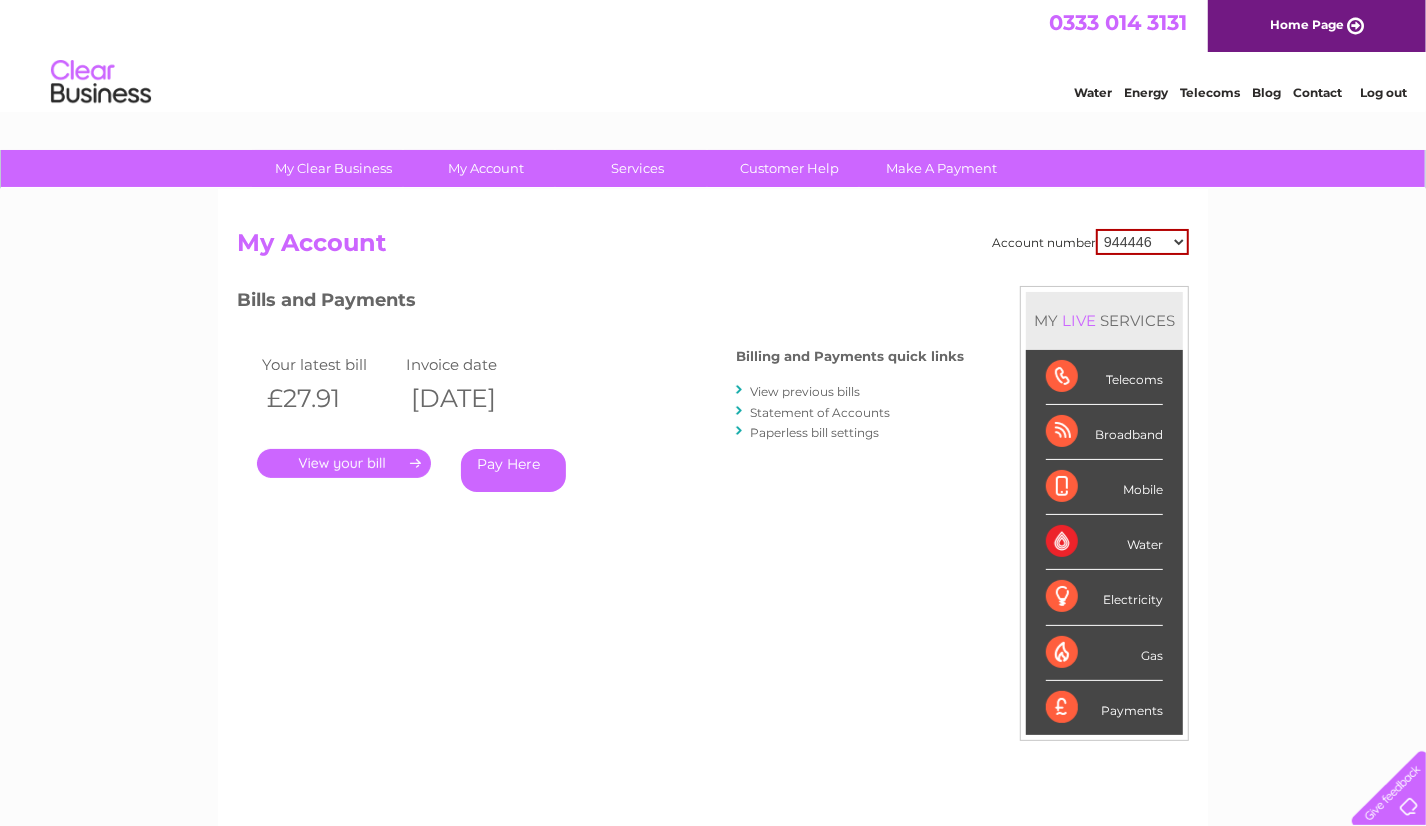 scroll, scrollTop: 0, scrollLeft: 0, axis: both 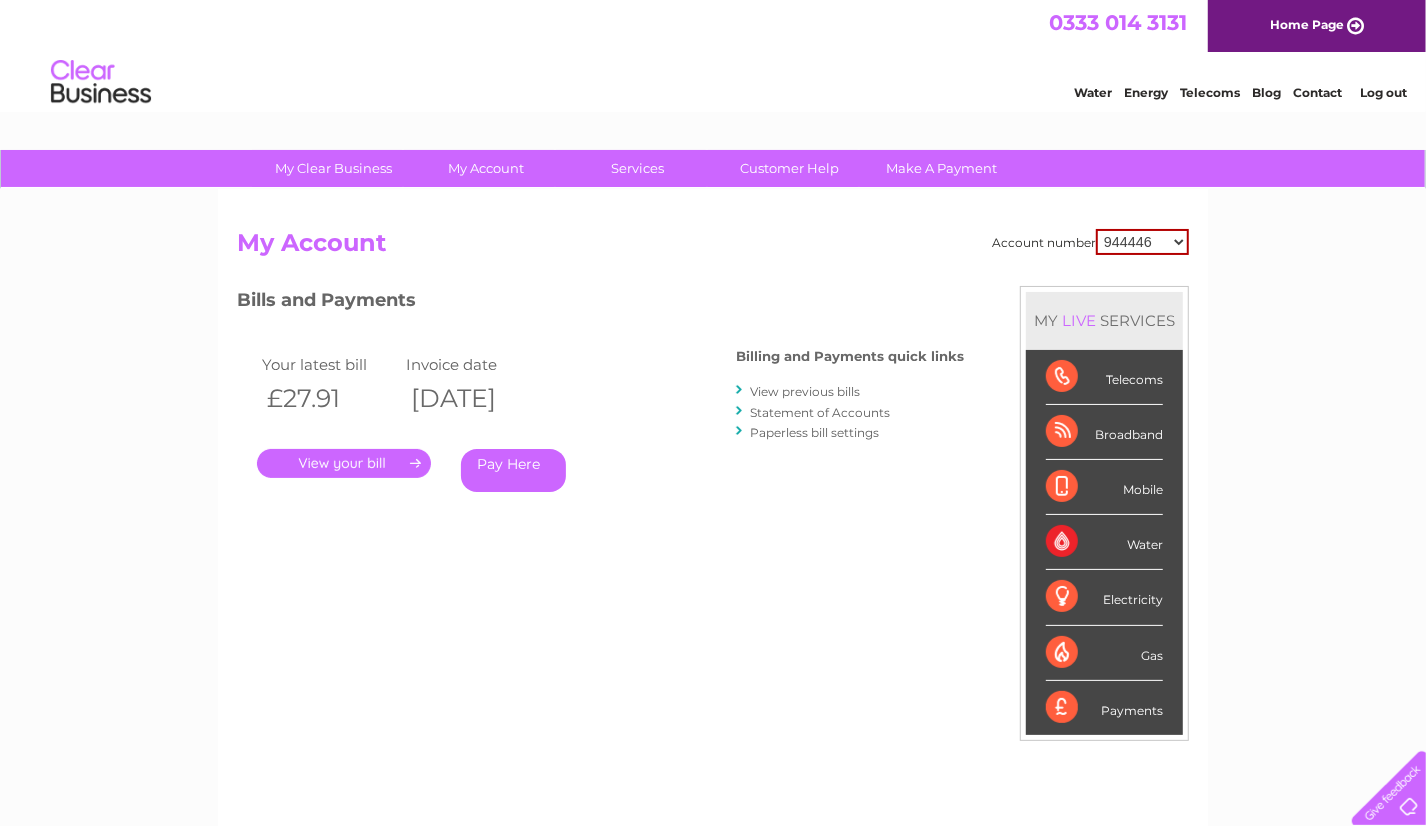 click on "[ACCOUNT_NUMBER]
[ACCOUNT_NUMBER]
[ACCOUNT_NUMBER]" at bounding box center [1142, 242] 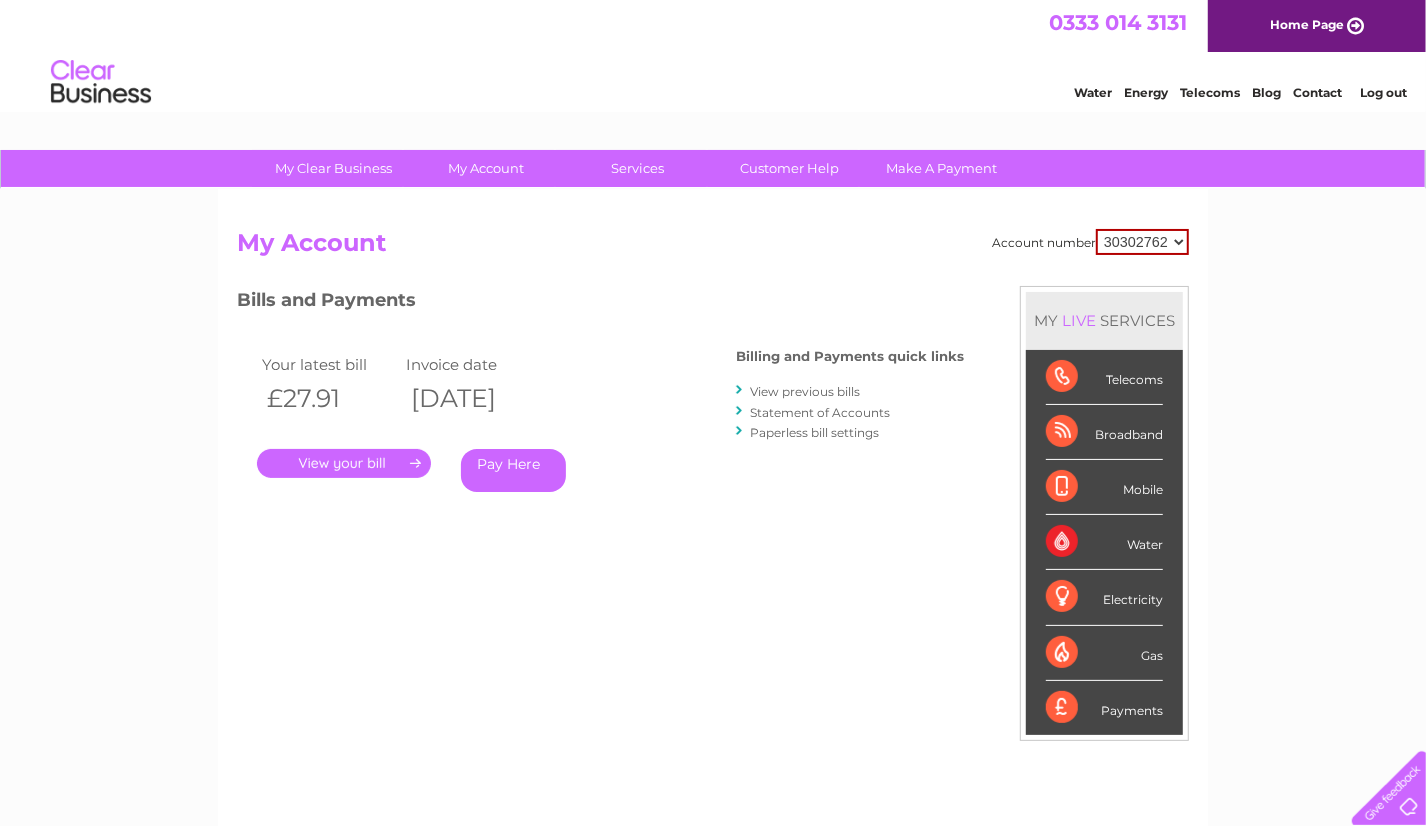 click on "[ACCOUNT_NUMBER]
[ACCOUNT_NUMBER]
[ACCOUNT_NUMBER]" at bounding box center (1142, 242) 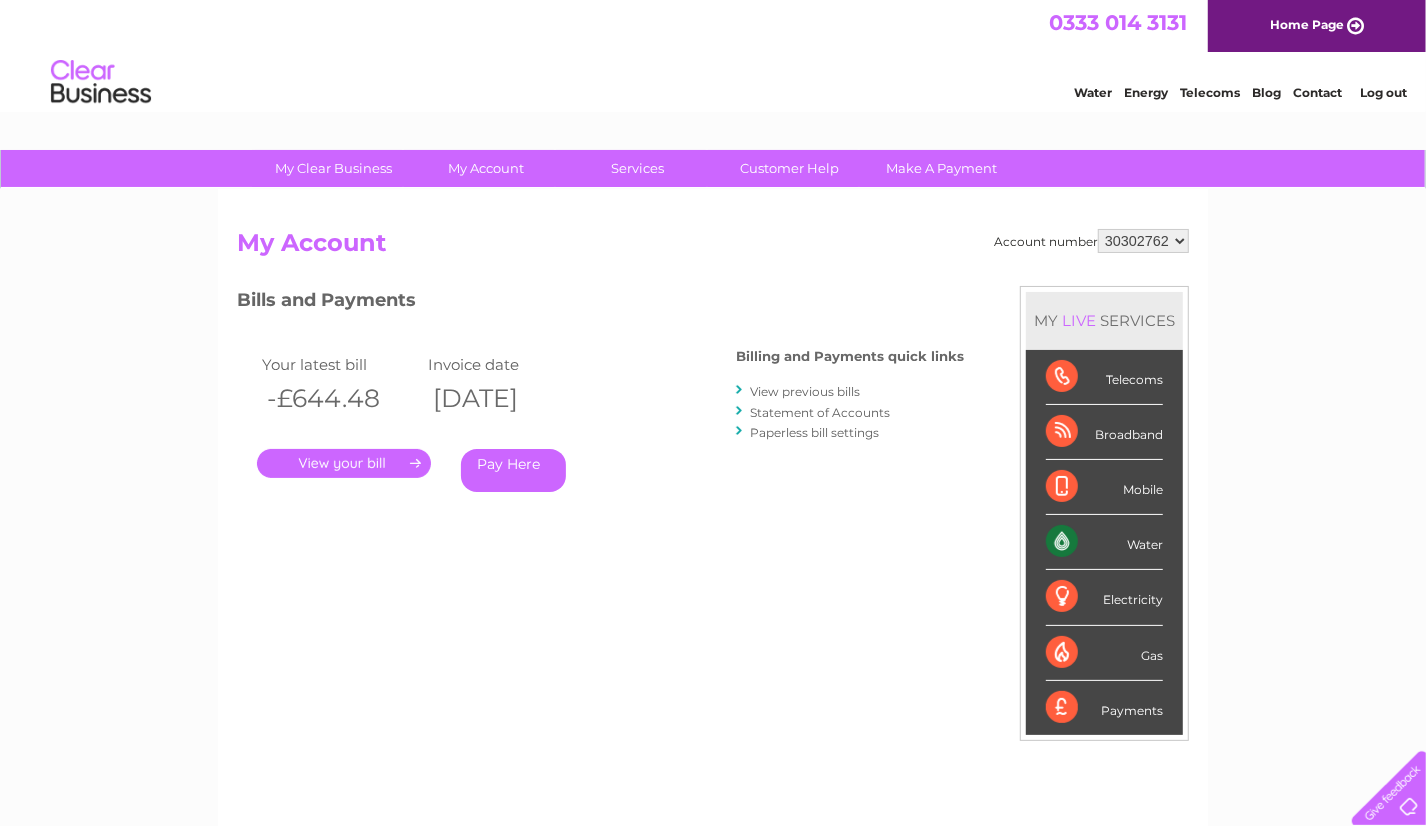 scroll, scrollTop: 0, scrollLeft: 0, axis: both 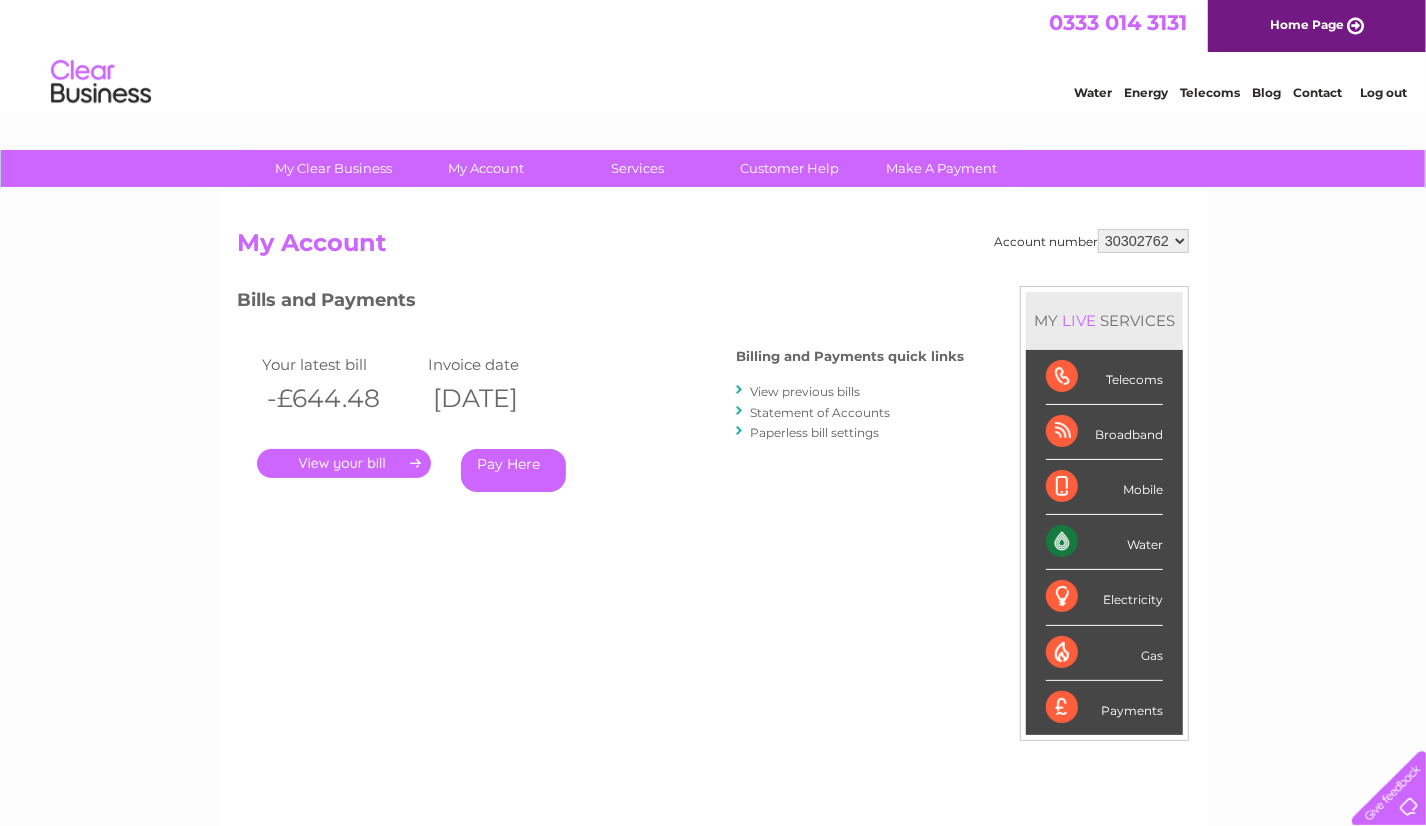 click on "." at bounding box center [344, 463] 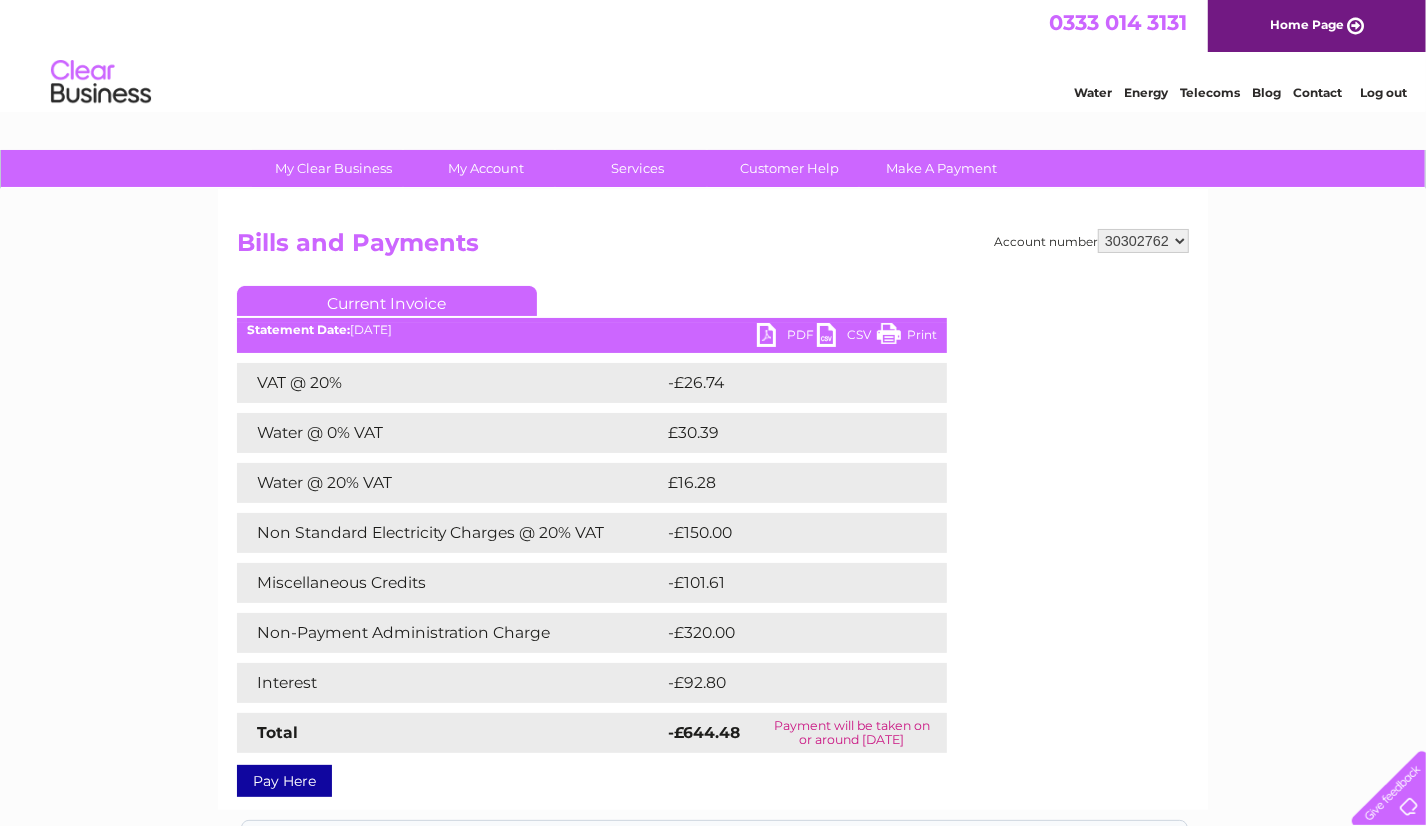 scroll, scrollTop: 200, scrollLeft: 0, axis: vertical 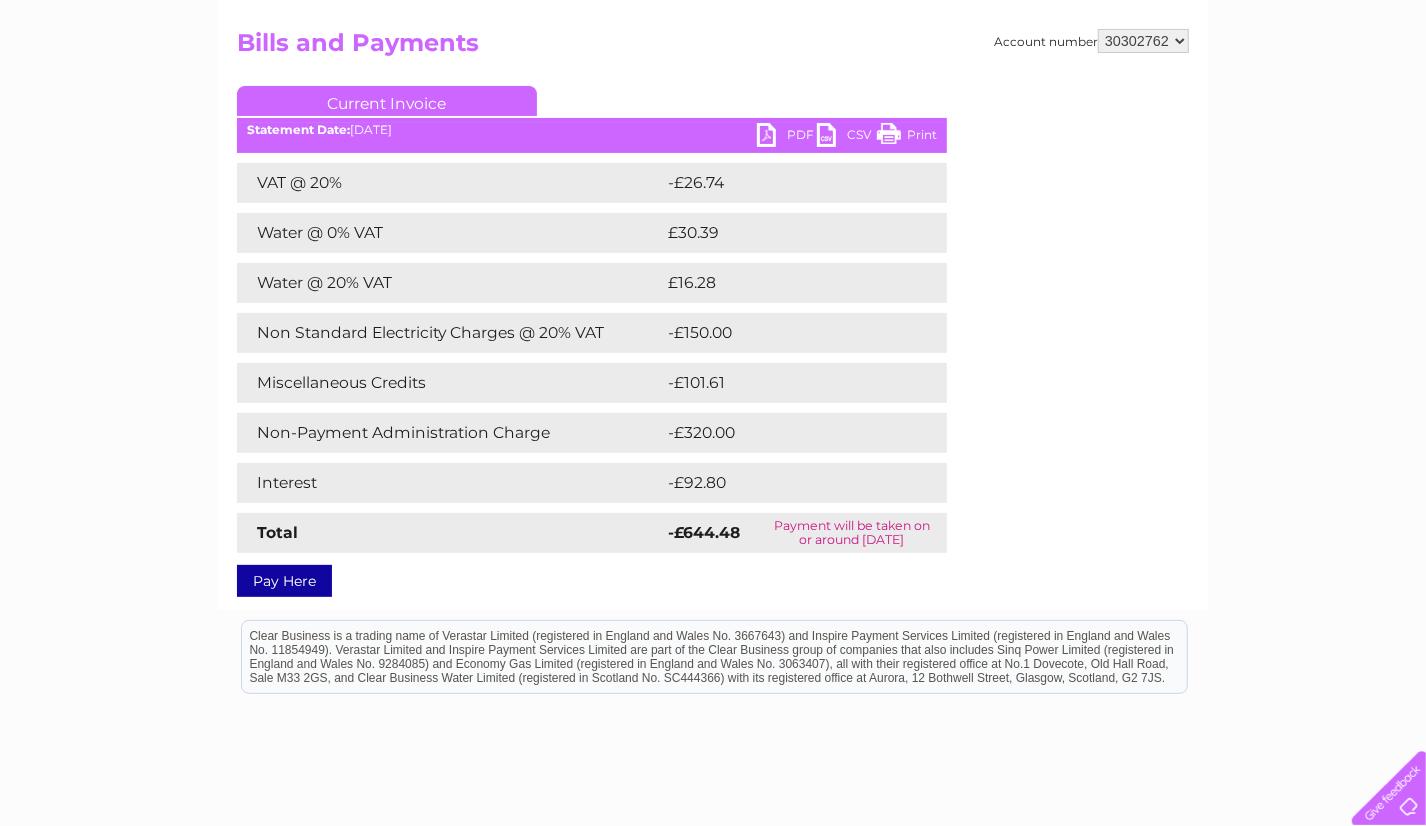 click at bounding box center [1385, 784] 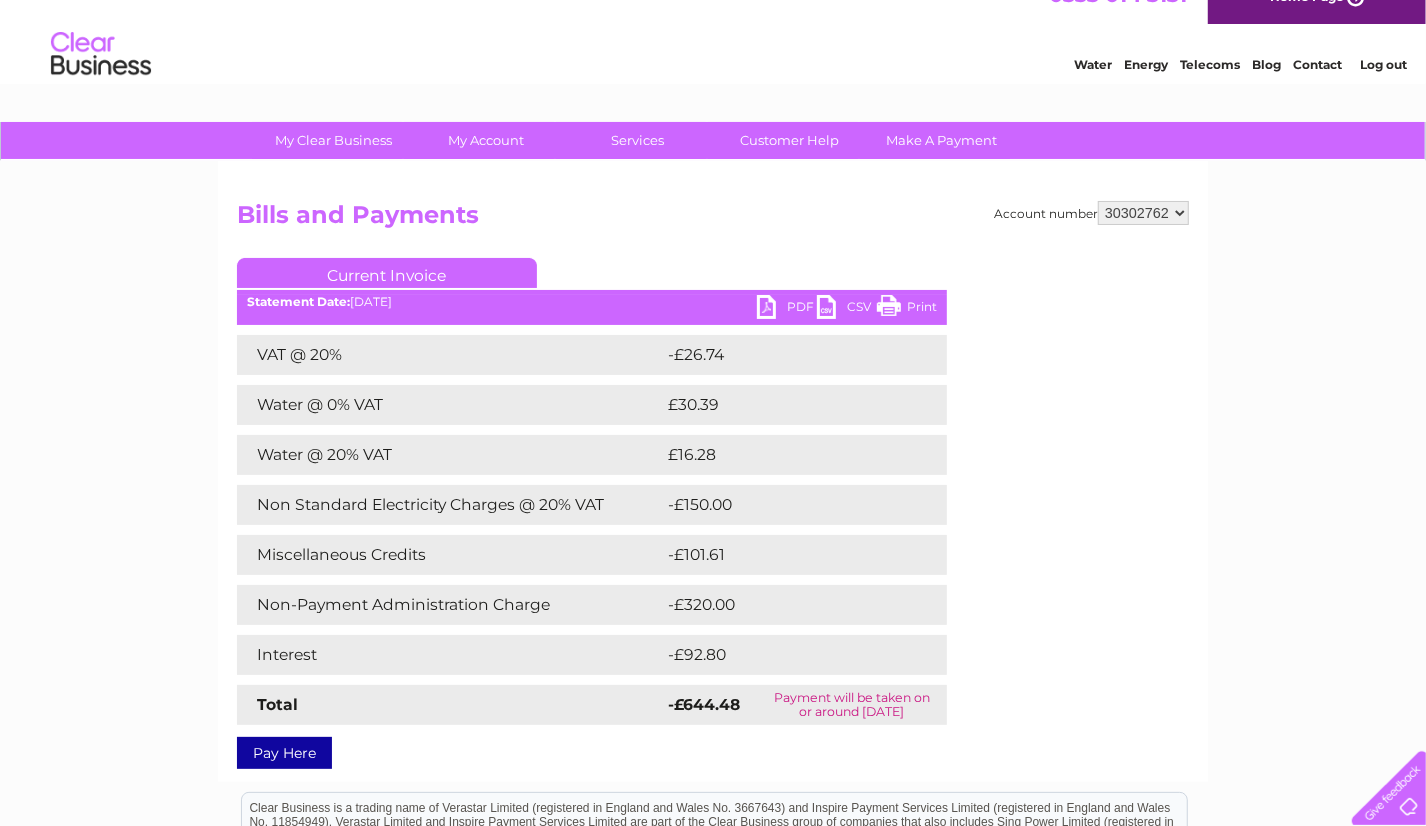 scroll, scrollTop: 0, scrollLeft: 0, axis: both 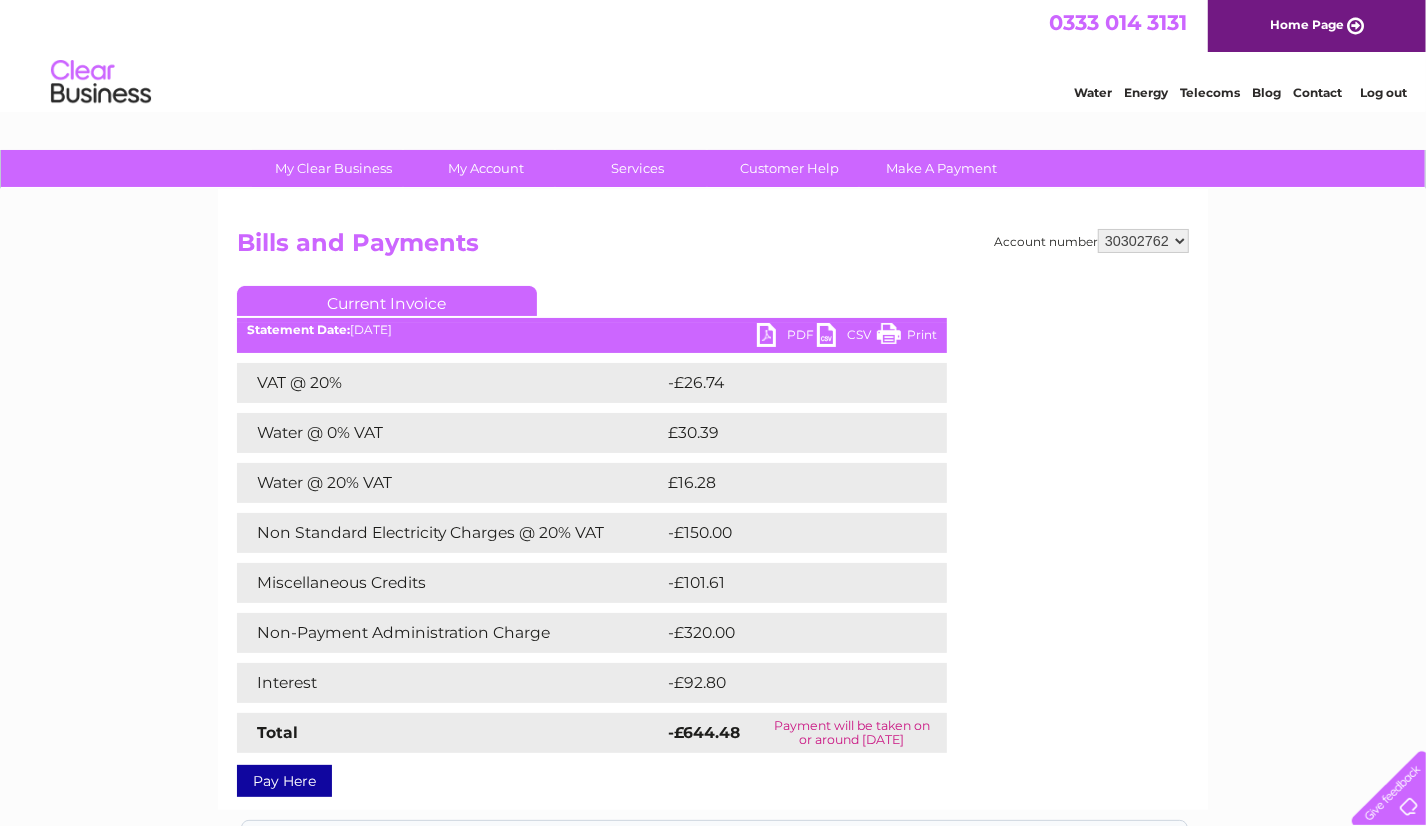 drag, startPoint x: 1026, startPoint y: 225, endPoint x: 1098, endPoint y: 293, distance: 99.03535 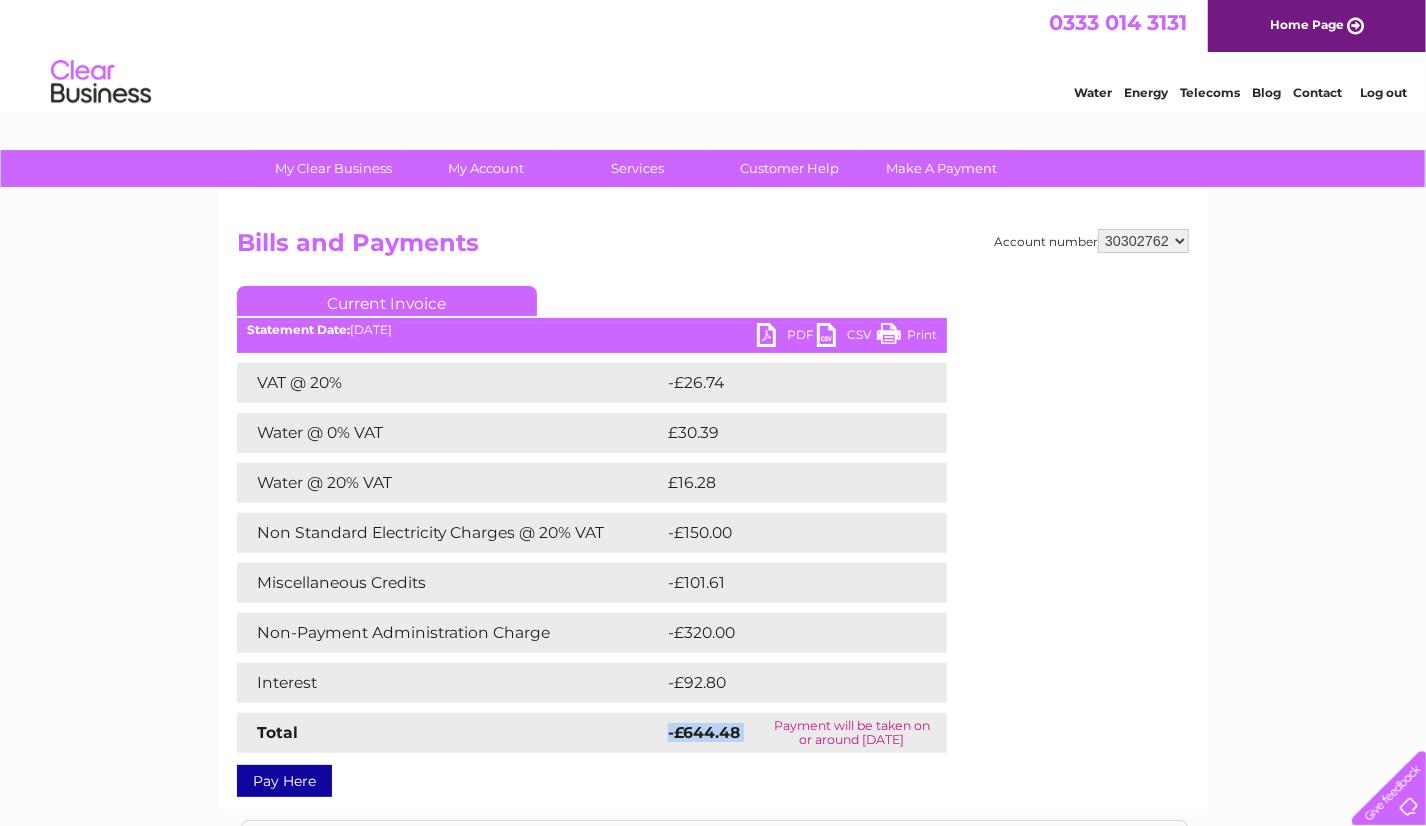 drag, startPoint x: 670, startPoint y: 732, endPoint x: 759, endPoint y: 729, distance: 89.050545 